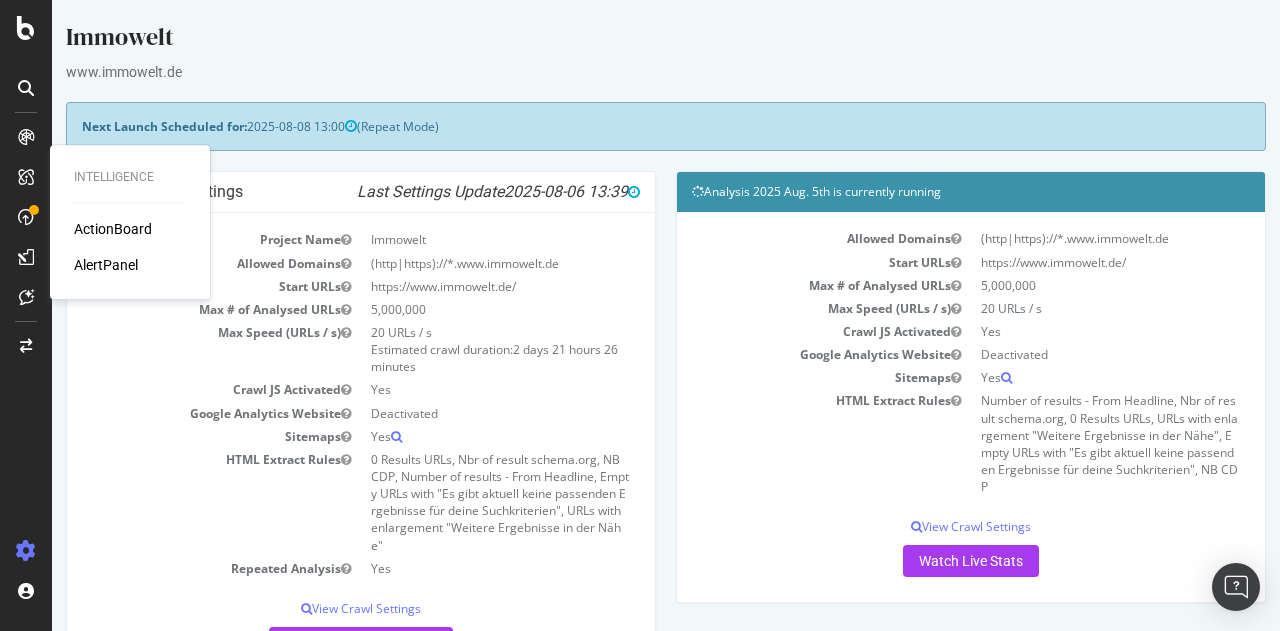 scroll, scrollTop: 0, scrollLeft: 0, axis: both 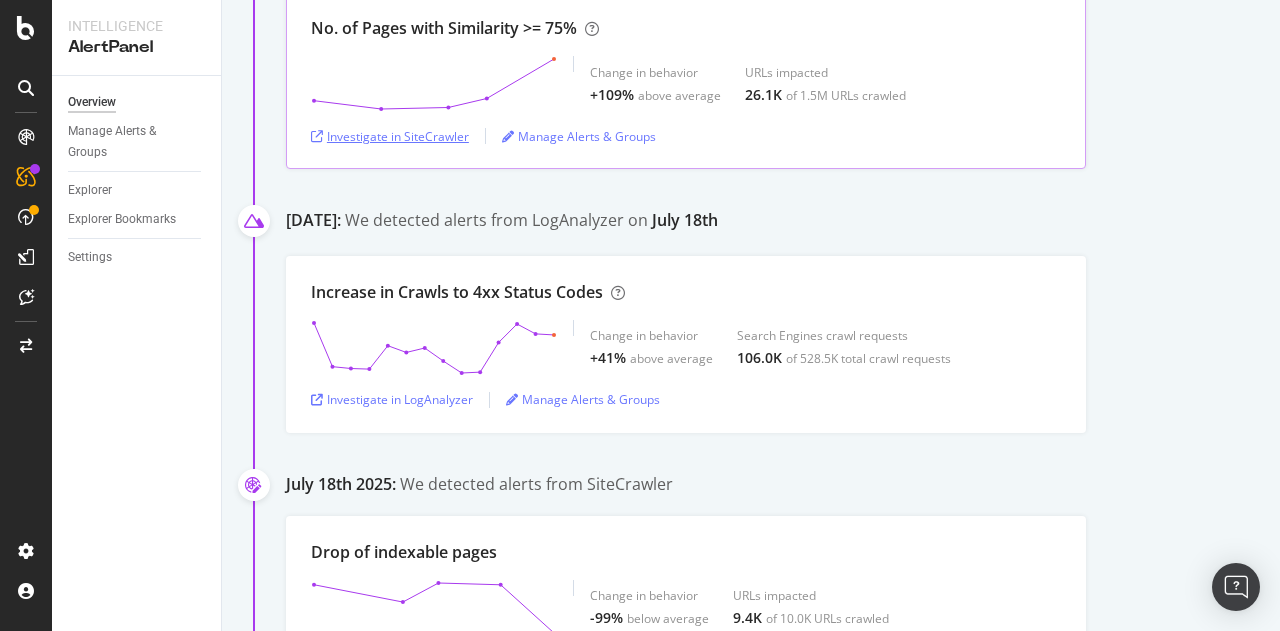 click on "Investigate in SiteCrawler" at bounding box center [390, 136] 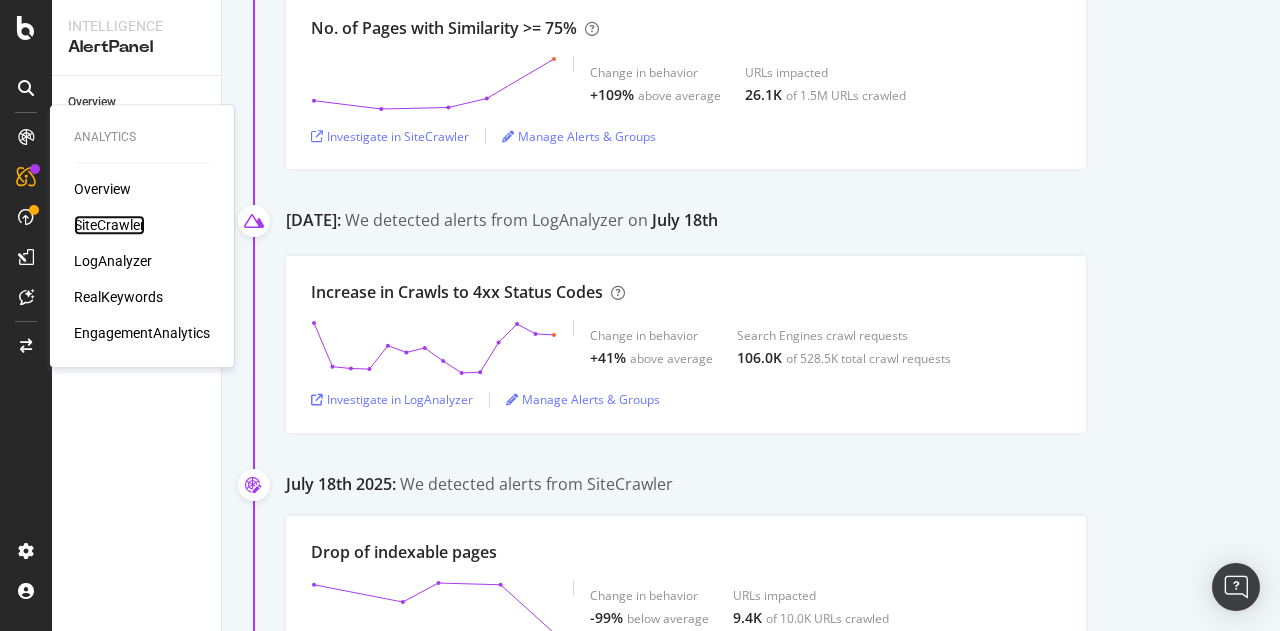 click on "SiteCrawler" at bounding box center (109, 225) 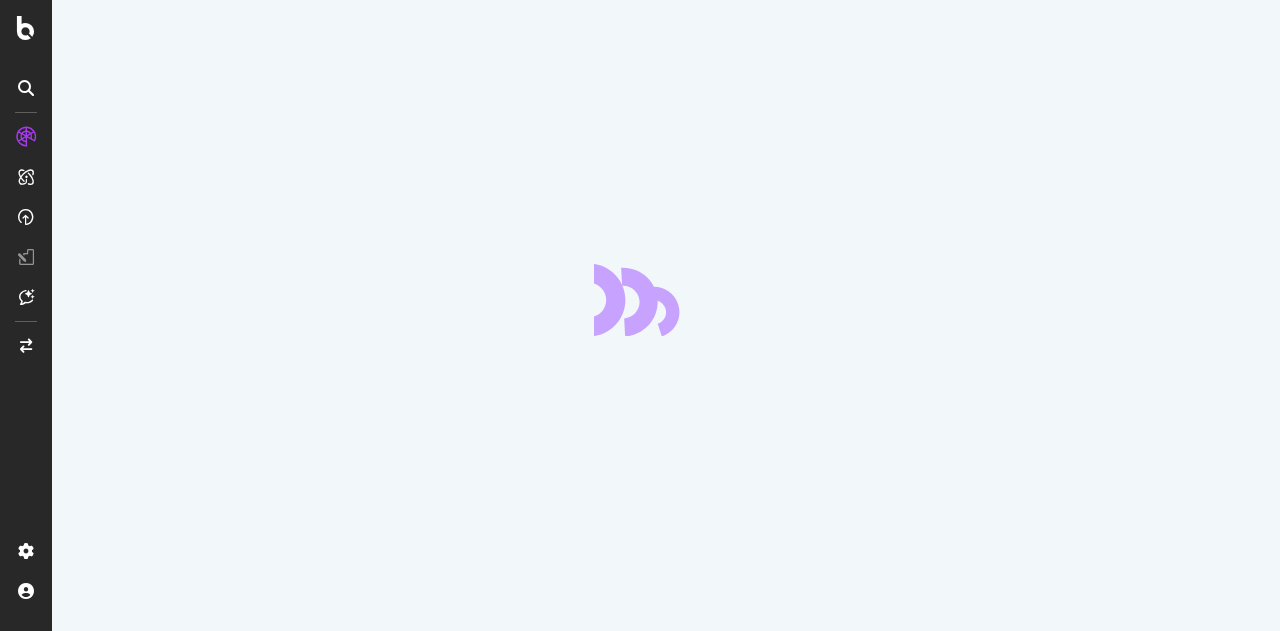 scroll, scrollTop: 0, scrollLeft: 0, axis: both 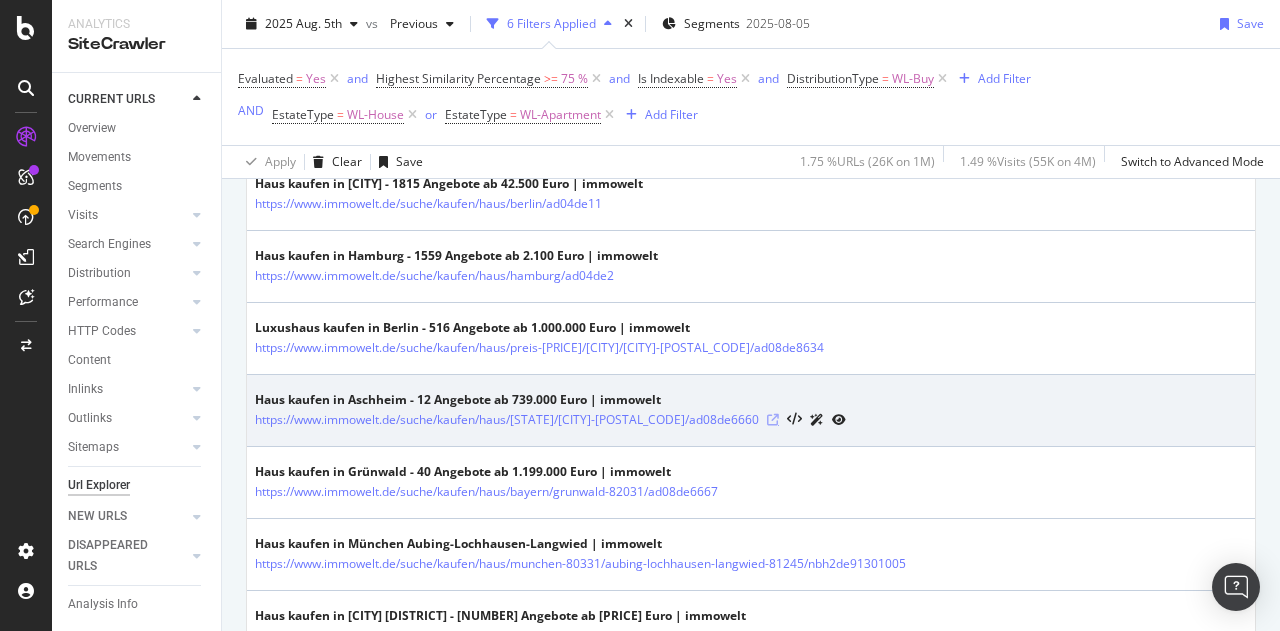 click at bounding box center [773, 420] 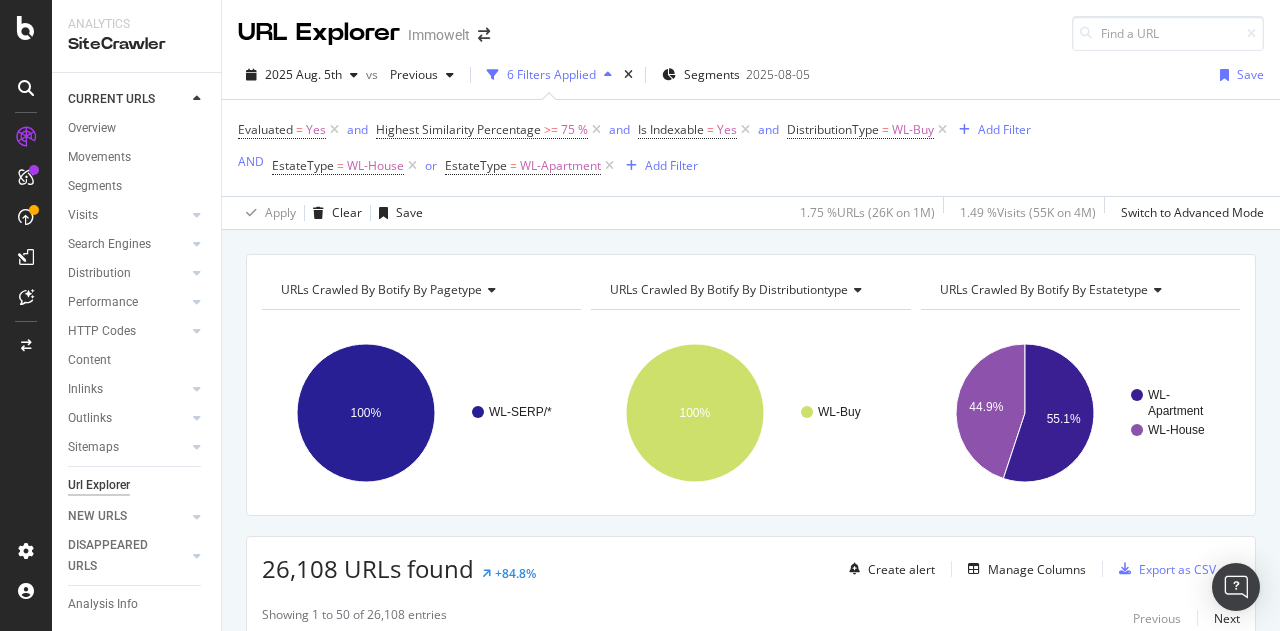 scroll, scrollTop: 300, scrollLeft: 0, axis: vertical 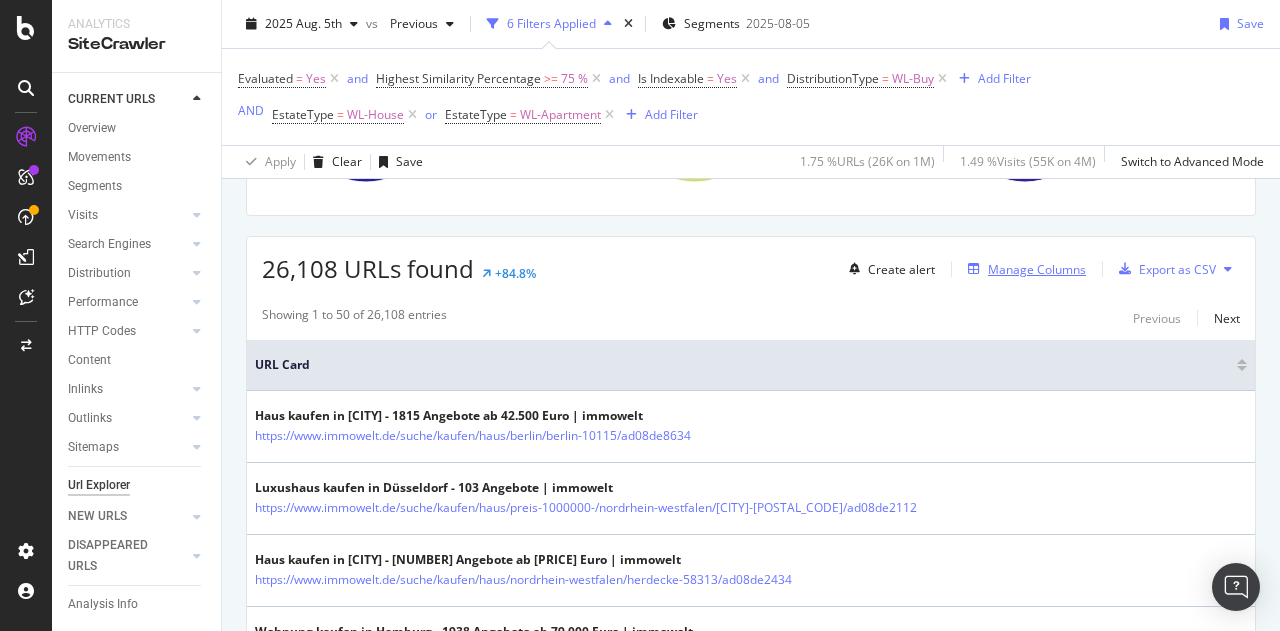 click on "Manage Columns" at bounding box center [1037, 269] 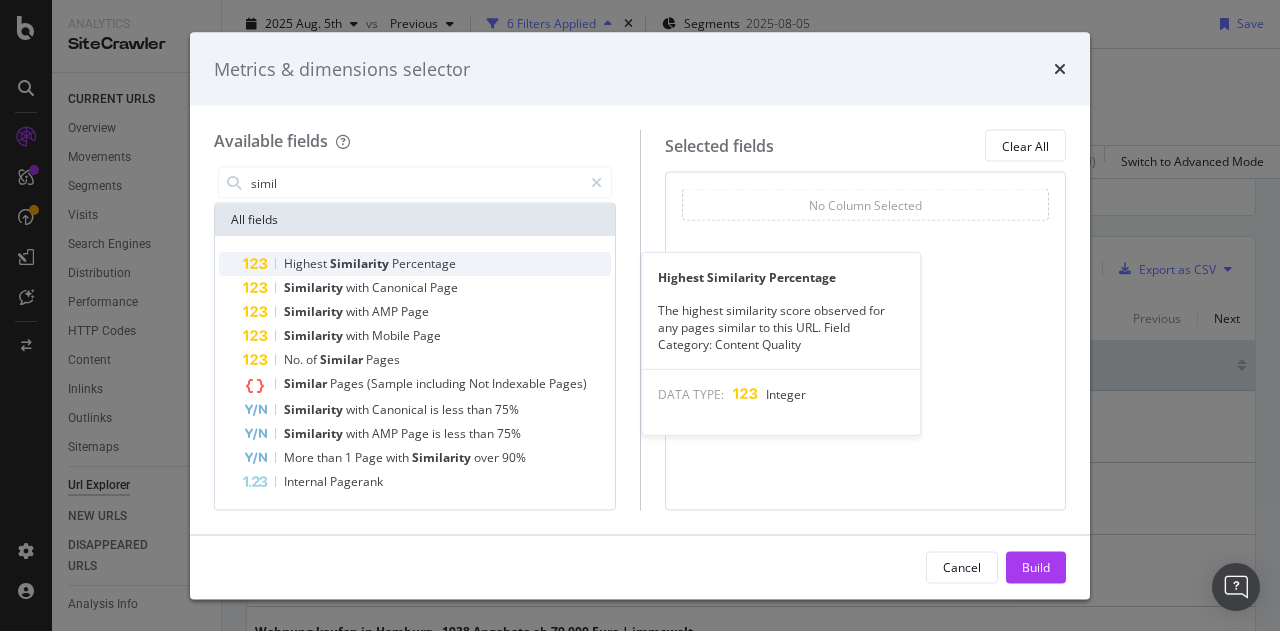 type on "simil" 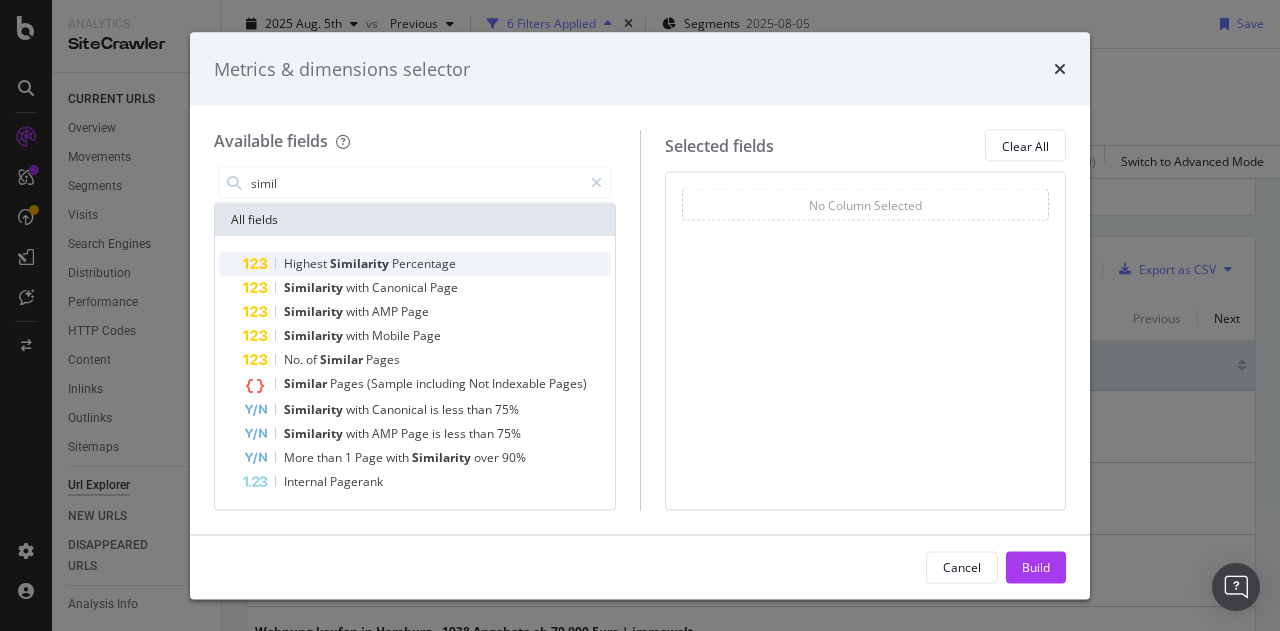 click on "Percentage" at bounding box center [424, 263] 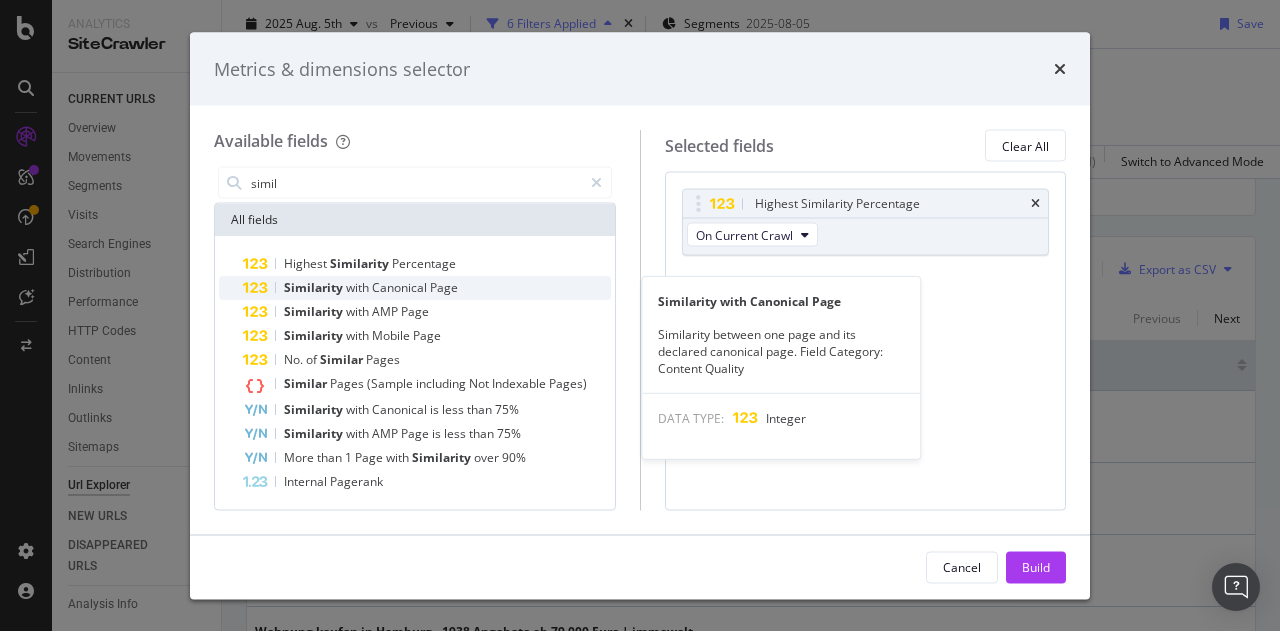 click on "Page" at bounding box center (444, 287) 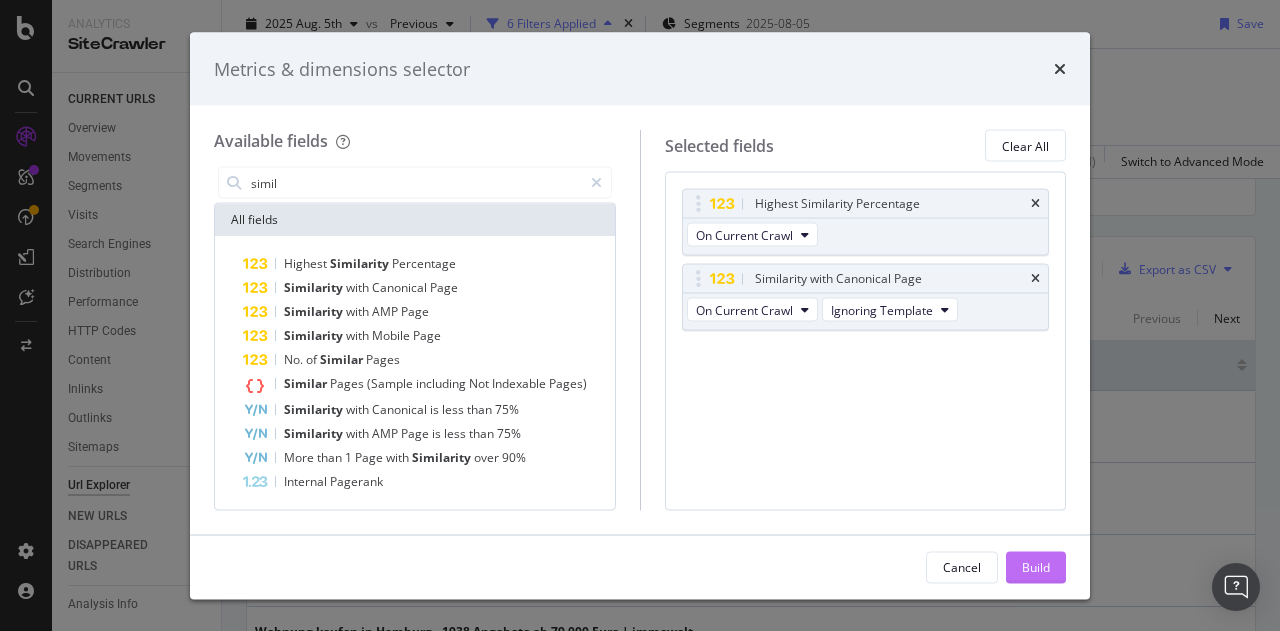 click on "Build" at bounding box center (1036, 566) 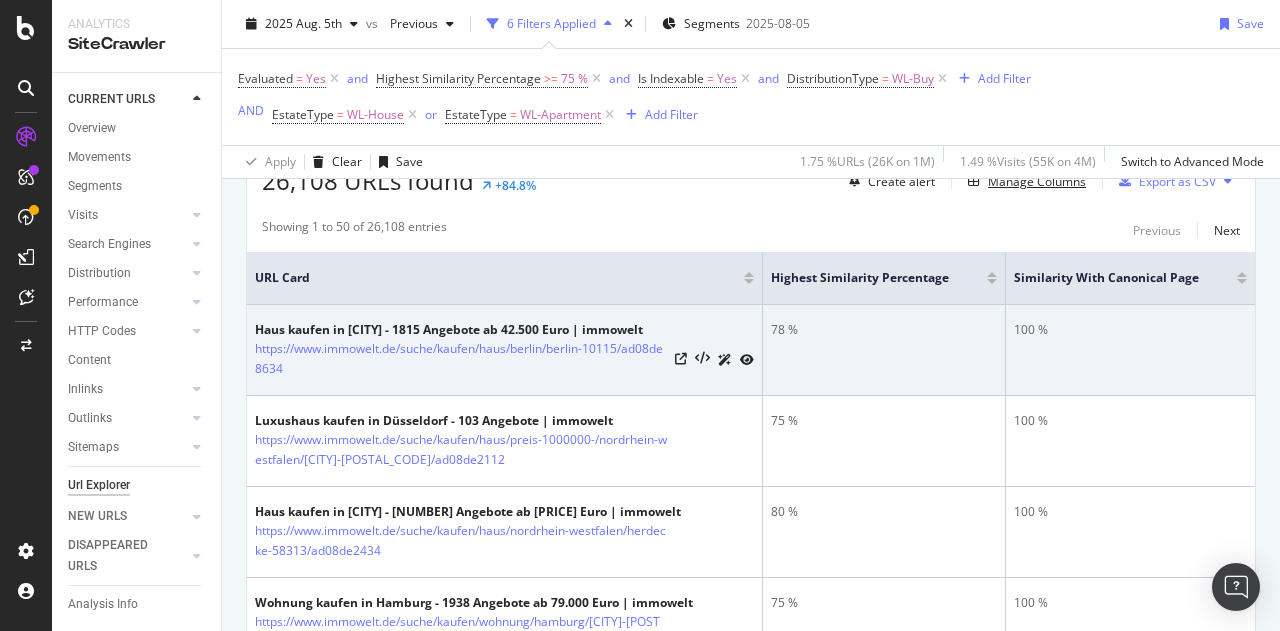 scroll, scrollTop: 274, scrollLeft: 0, axis: vertical 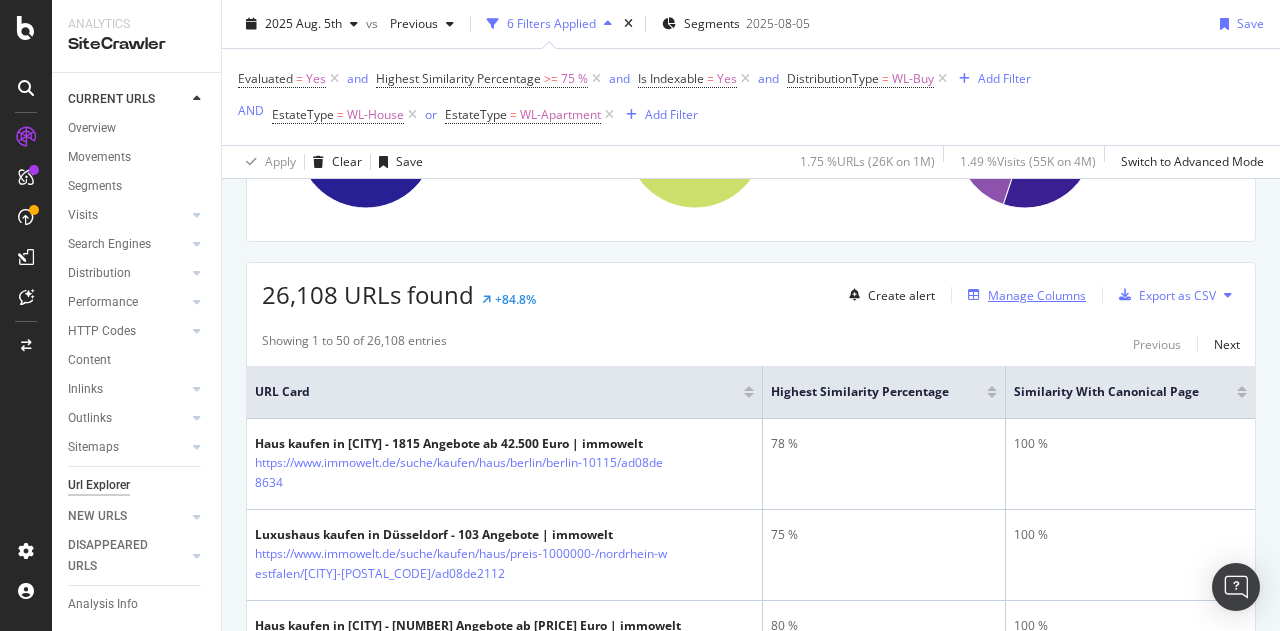 click on "Manage Columns" at bounding box center (1037, 295) 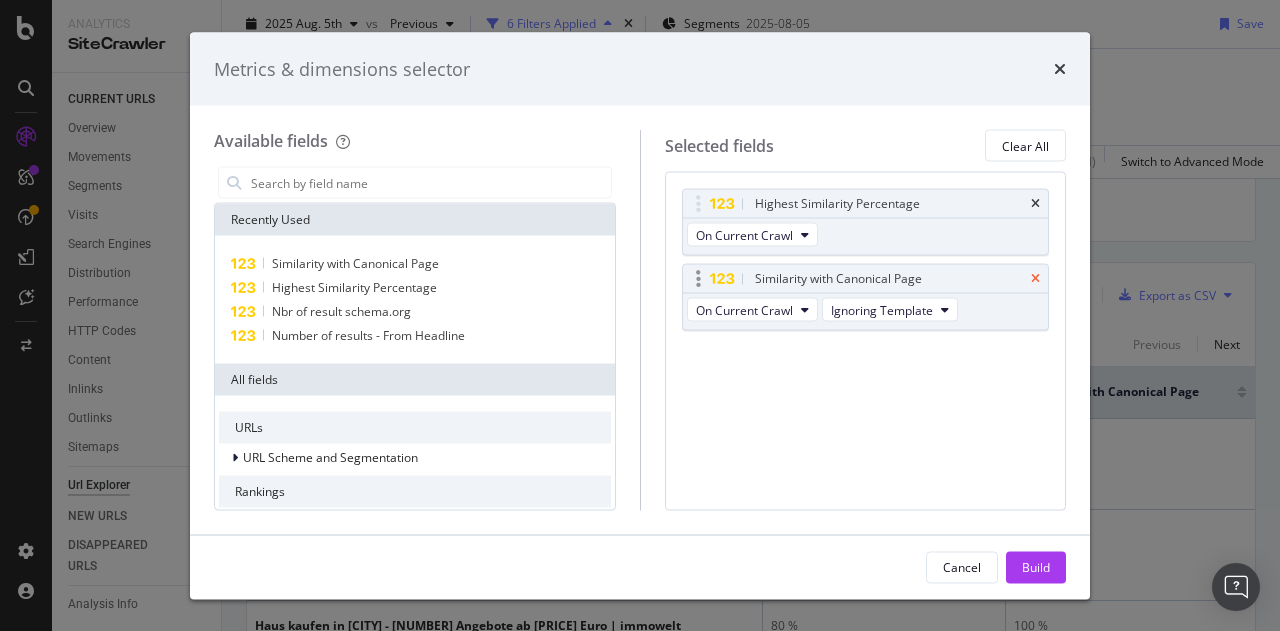 click at bounding box center (1035, 279) 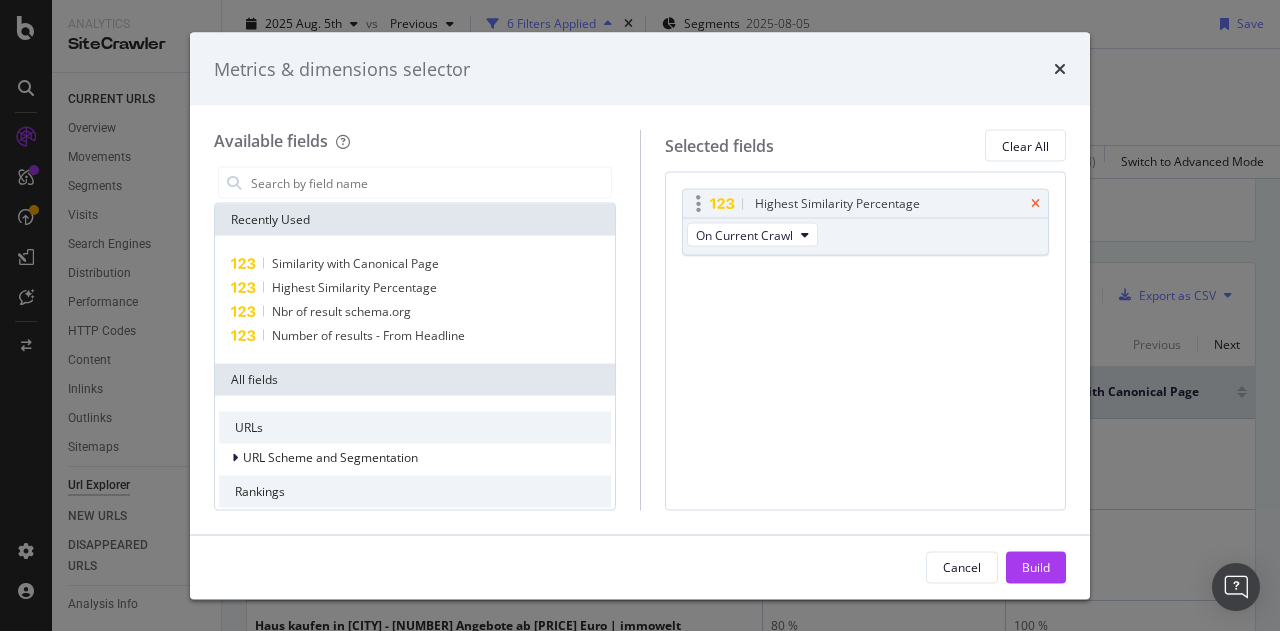 click at bounding box center (1035, 204) 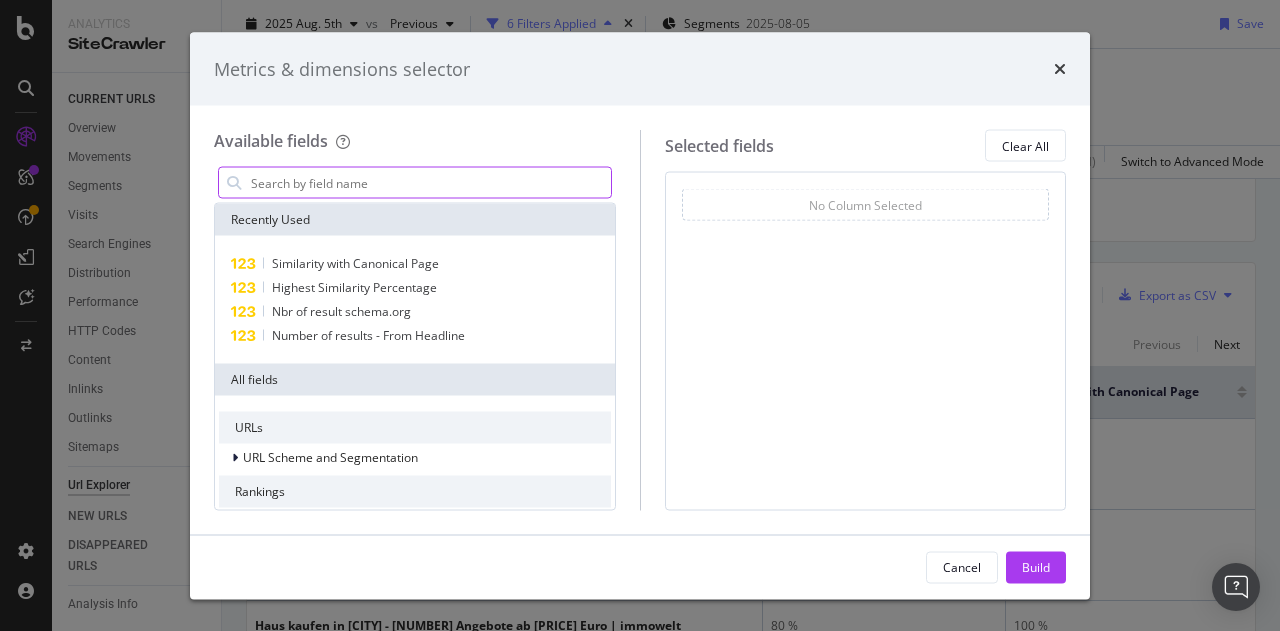 click at bounding box center [430, 183] 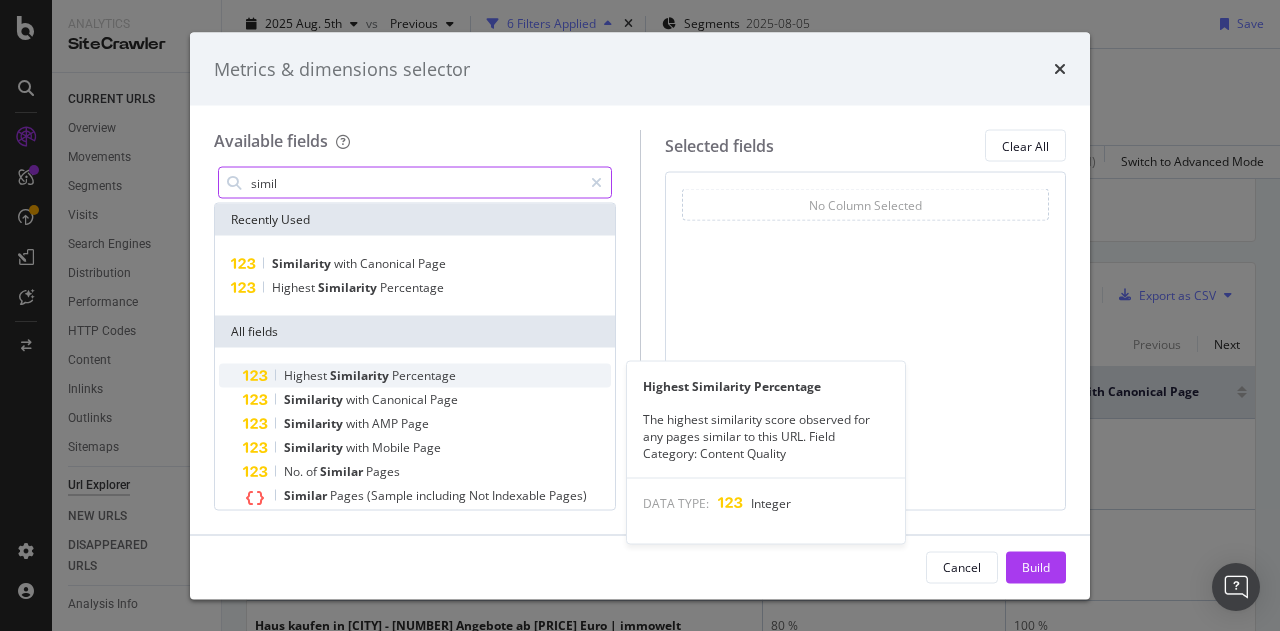 scroll, scrollTop: 100, scrollLeft: 0, axis: vertical 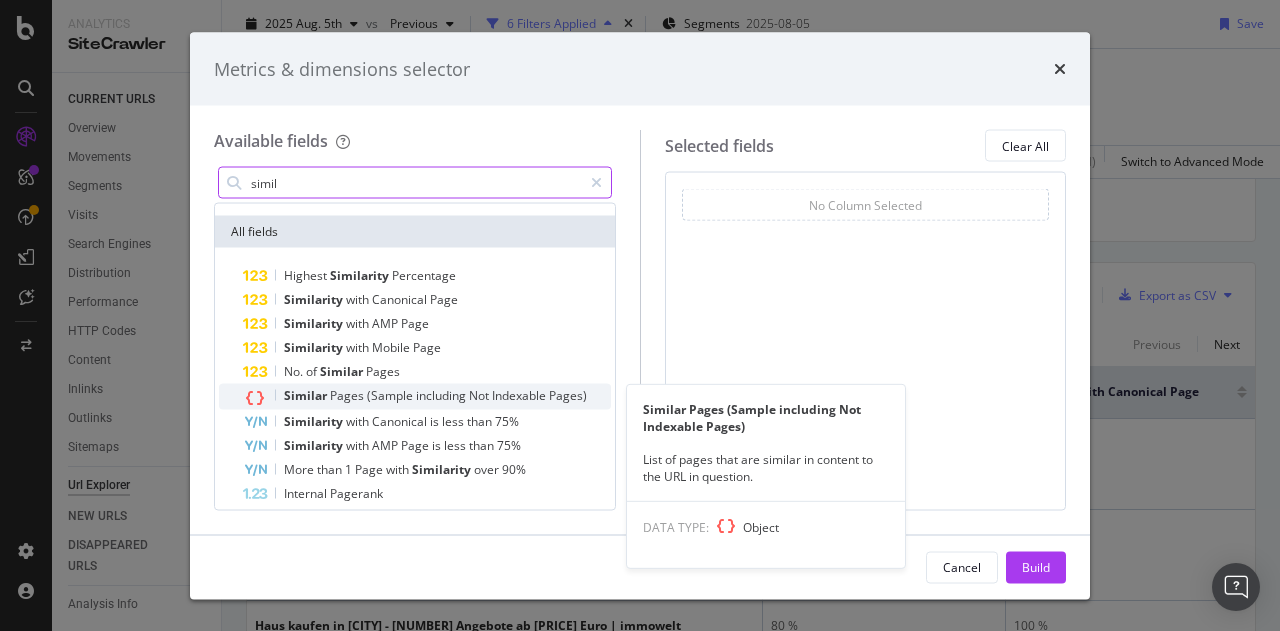 type on "simil" 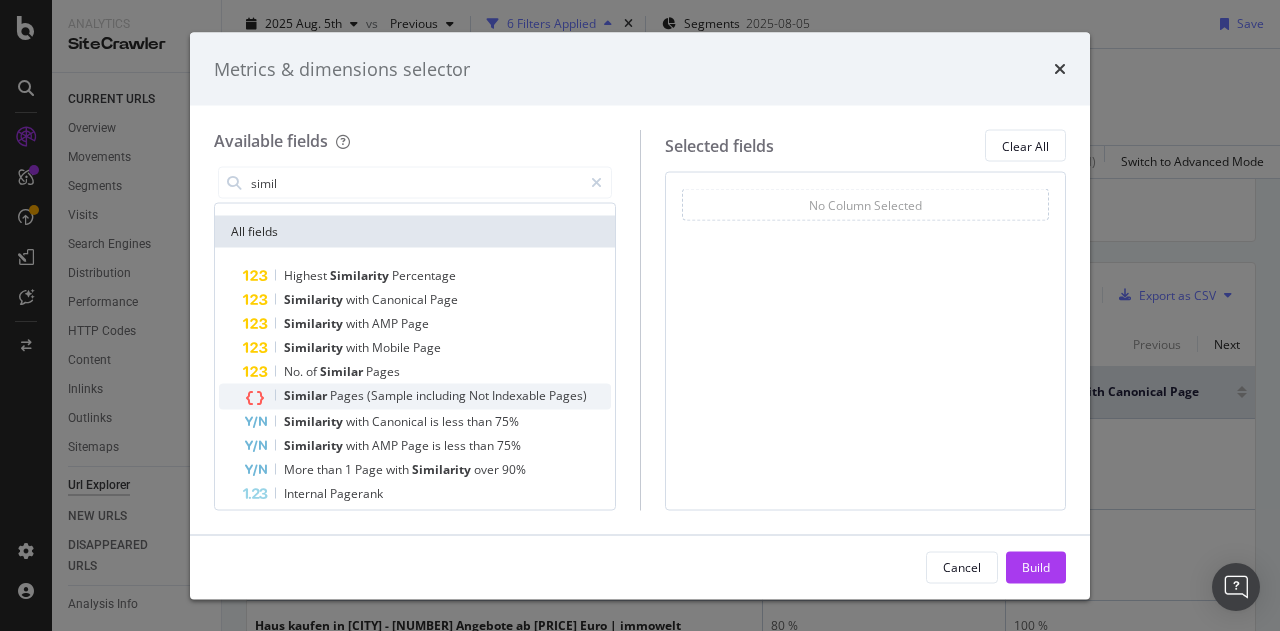 click on "including" at bounding box center (442, 395) 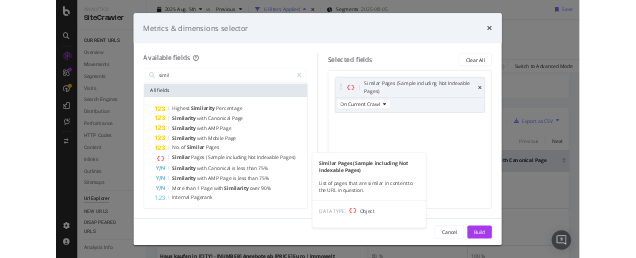 scroll, scrollTop: 111, scrollLeft: 0, axis: vertical 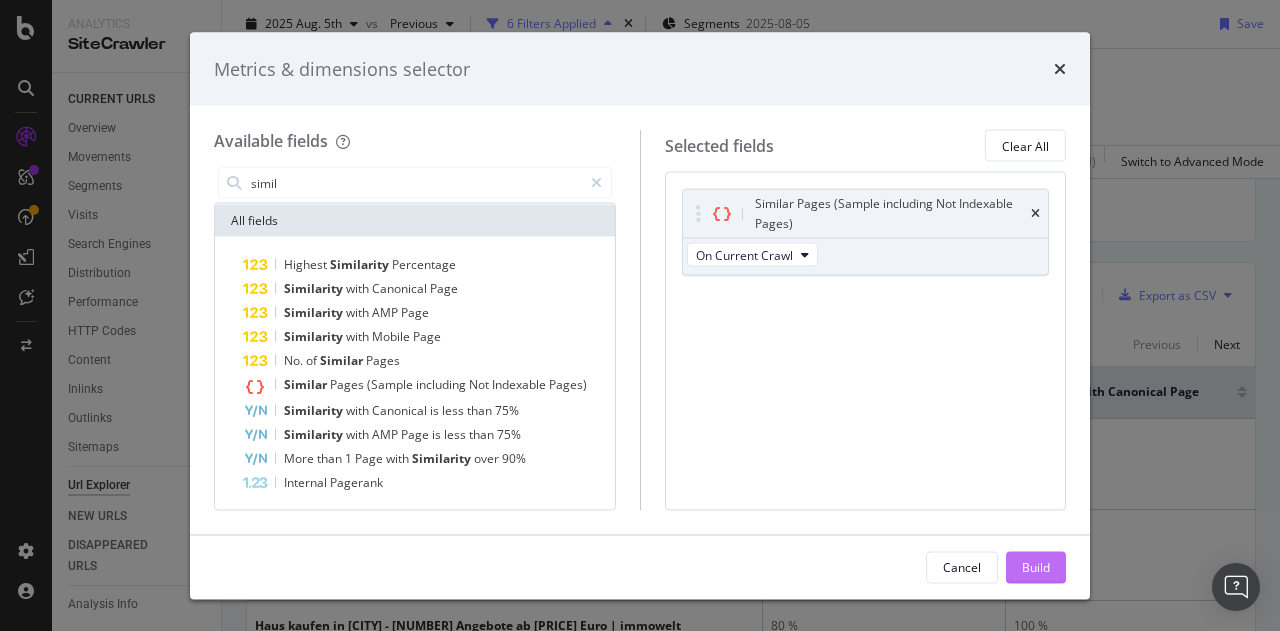 click on "Build" at bounding box center (1036, 566) 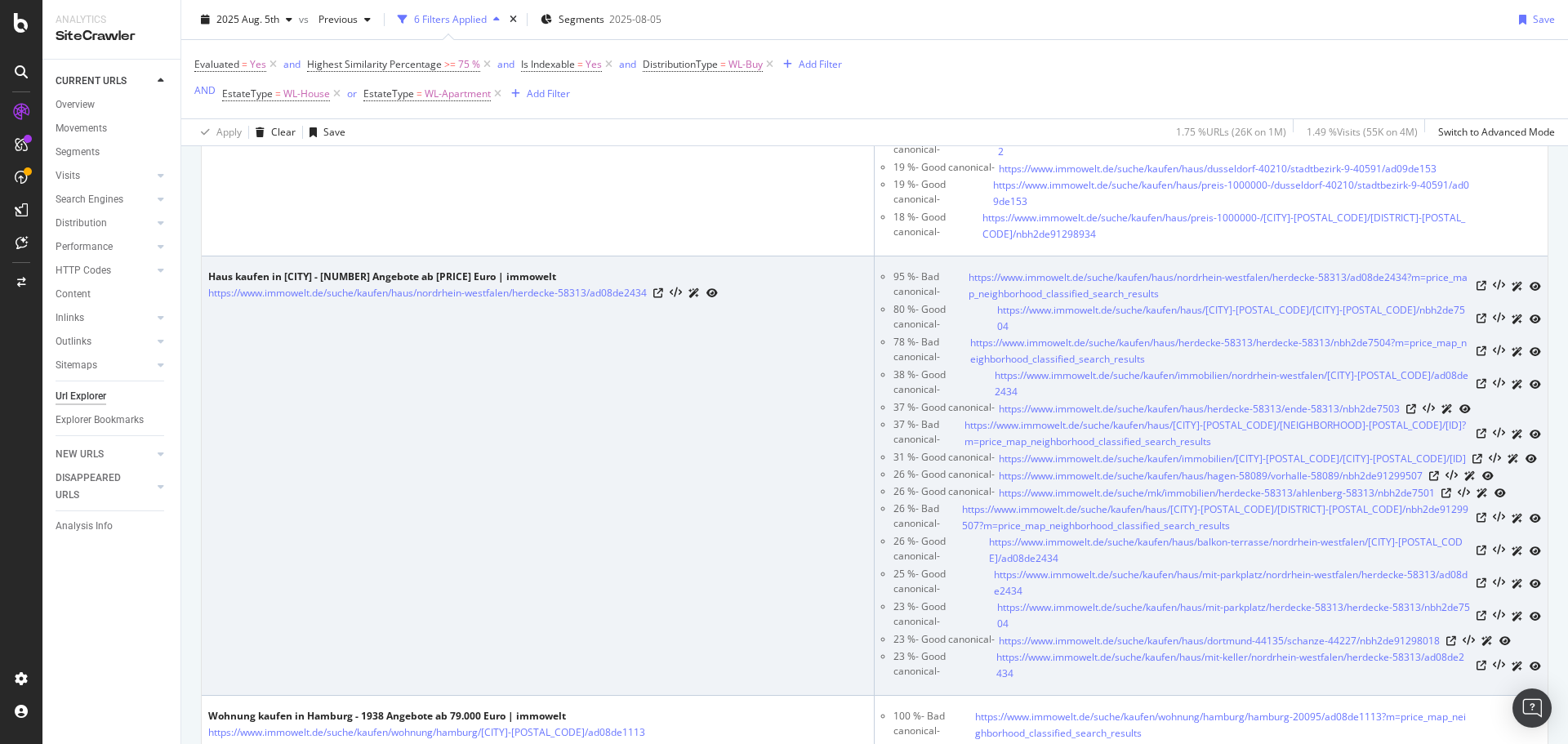 scroll, scrollTop: 1042, scrollLeft: 0, axis: vertical 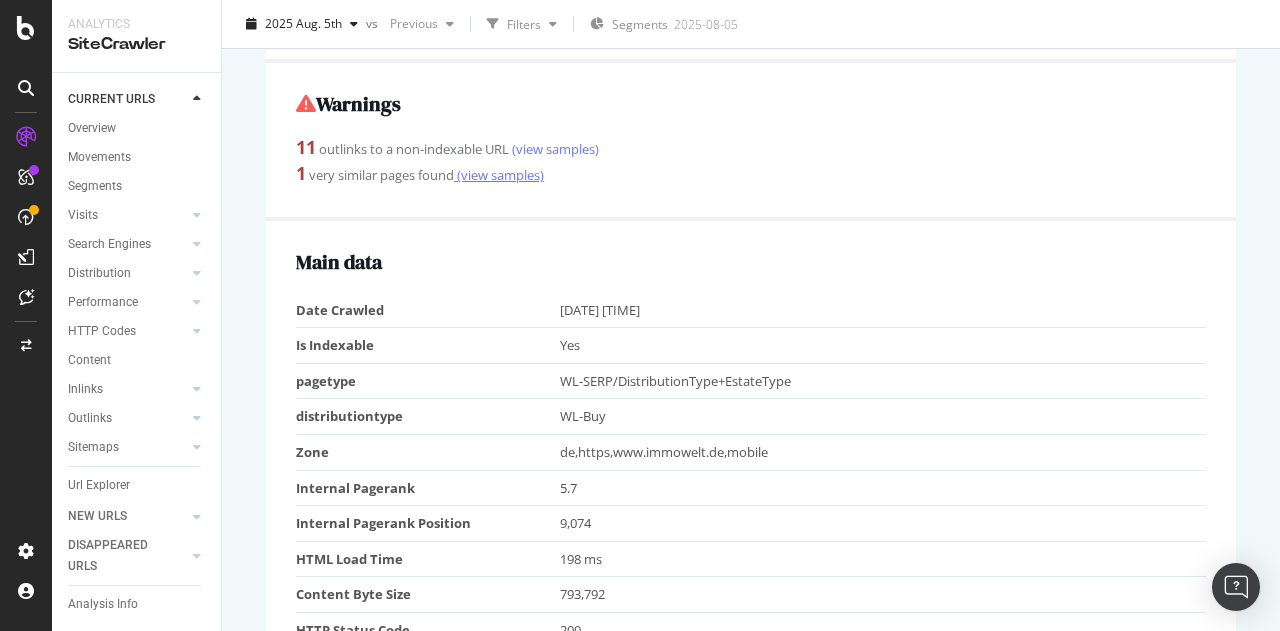 click on "(view samples)" at bounding box center (499, 175) 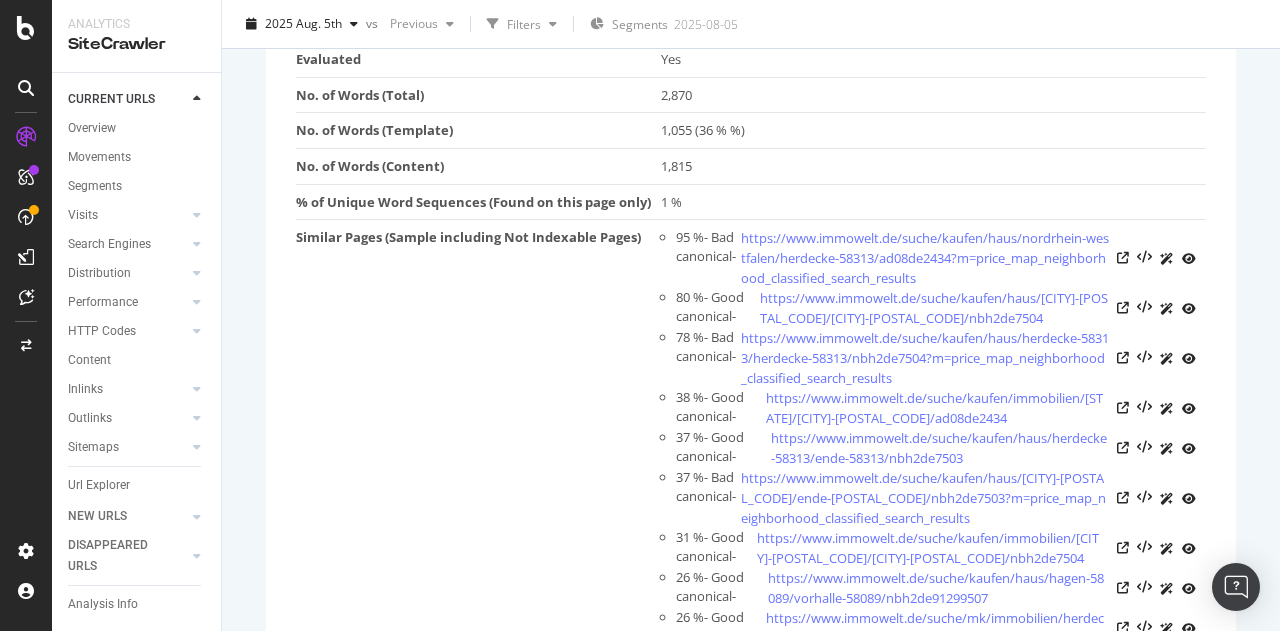 scroll, scrollTop: 500, scrollLeft: 0, axis: vertical 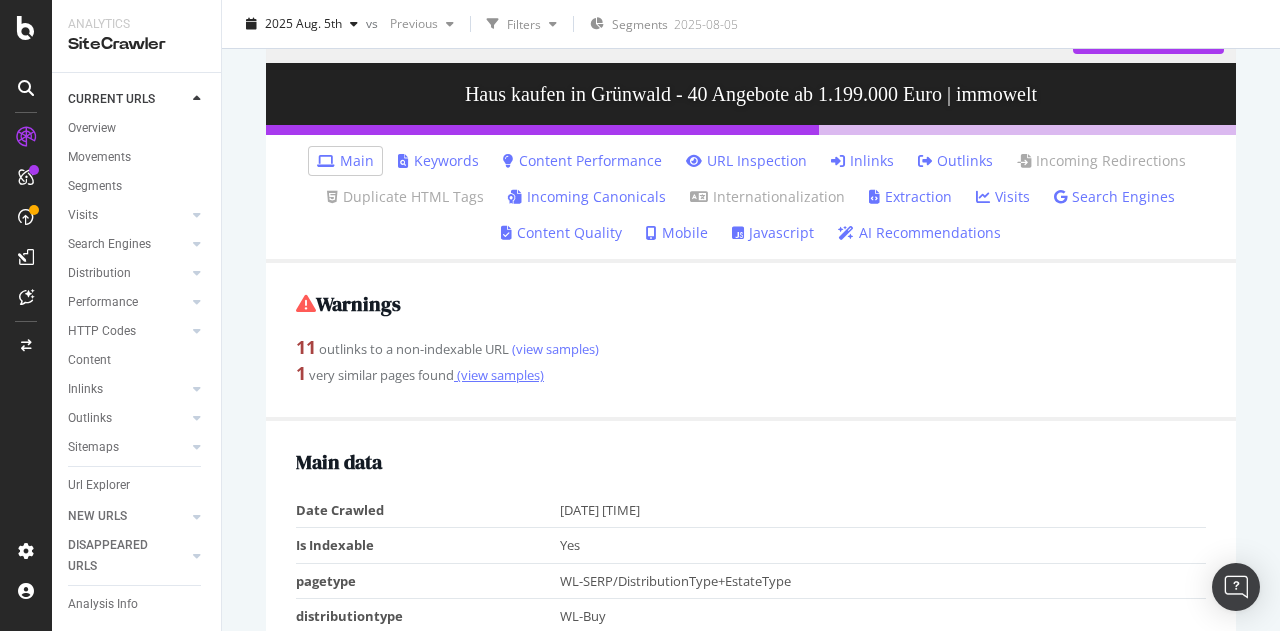 click on "(view samples)" at bounding box center (499, 375) 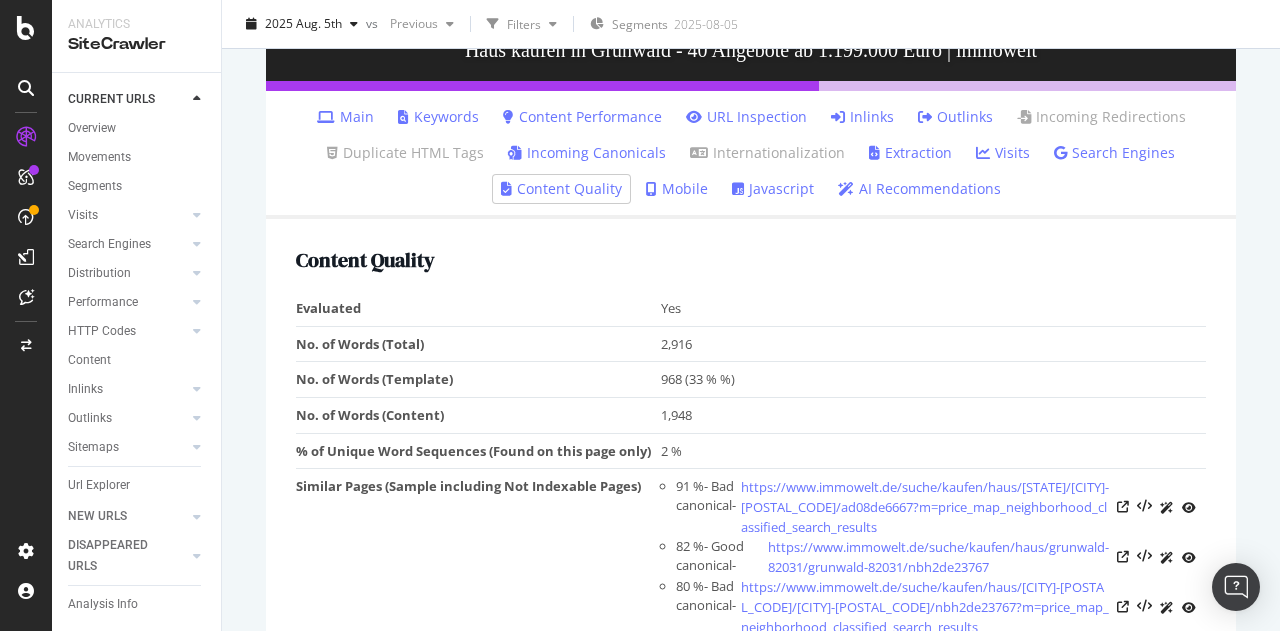 scroll, scrollTop: 300, scrollLeft: 0, axis: vertical 